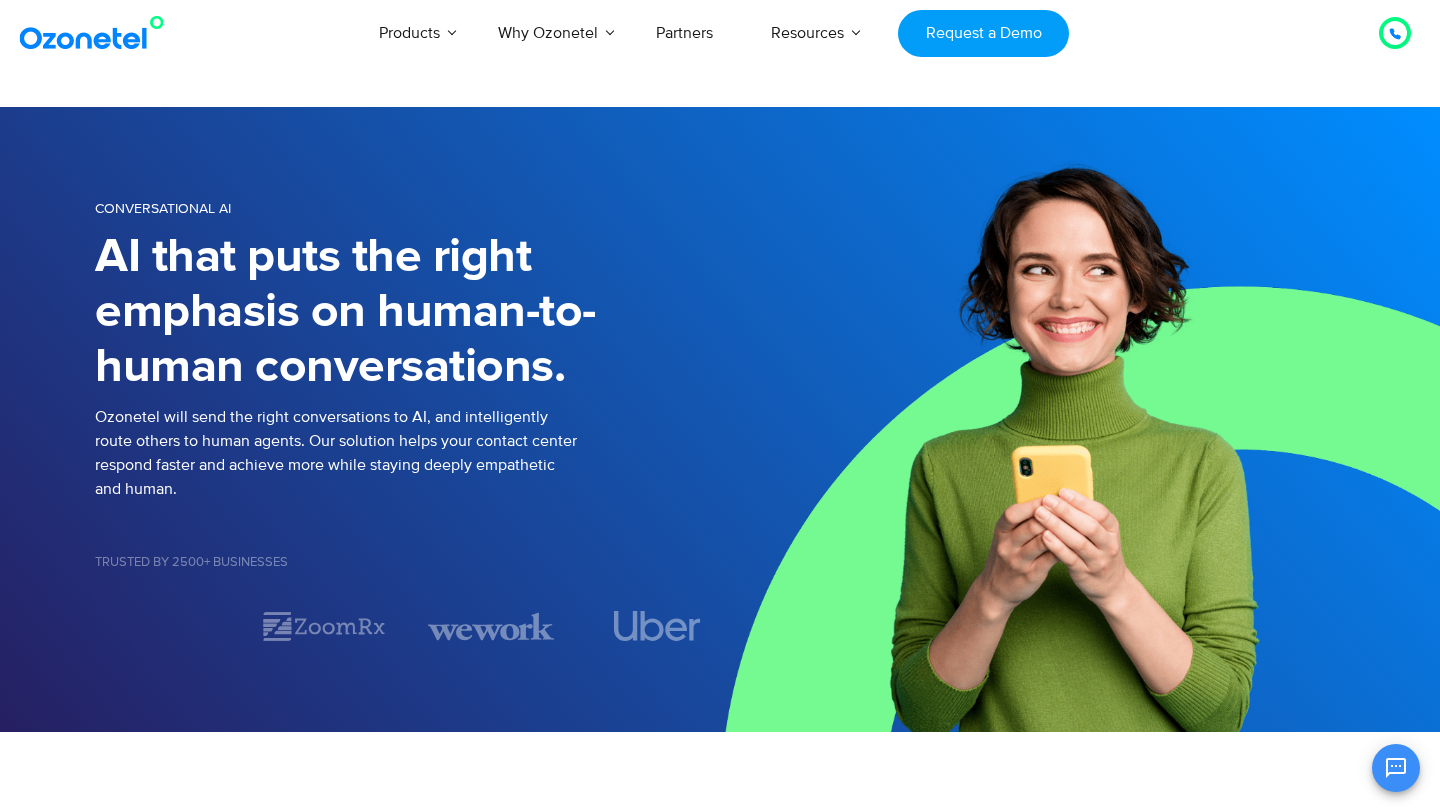 scroll, scrollTop: 0, scrollLeft: 0, axis: both 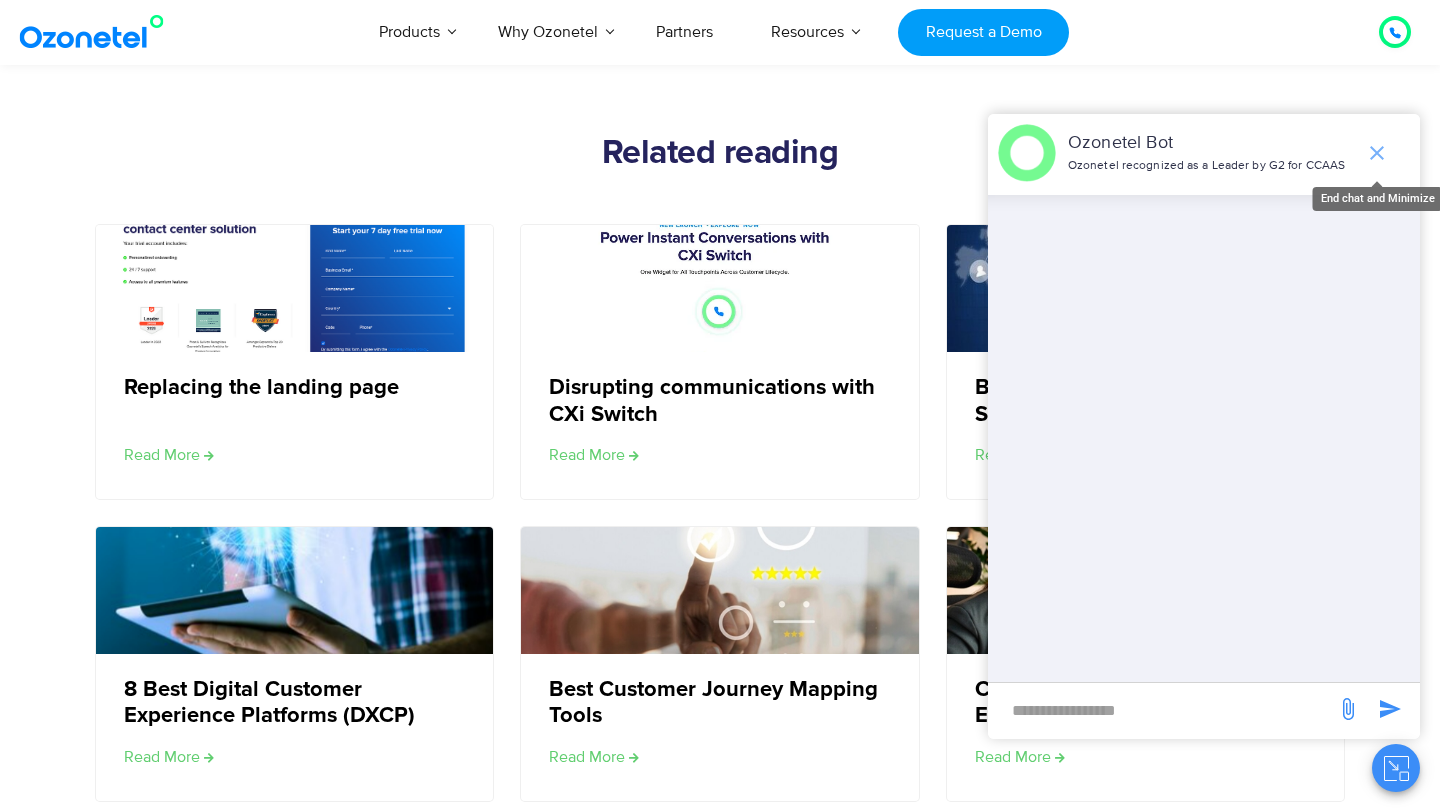 click 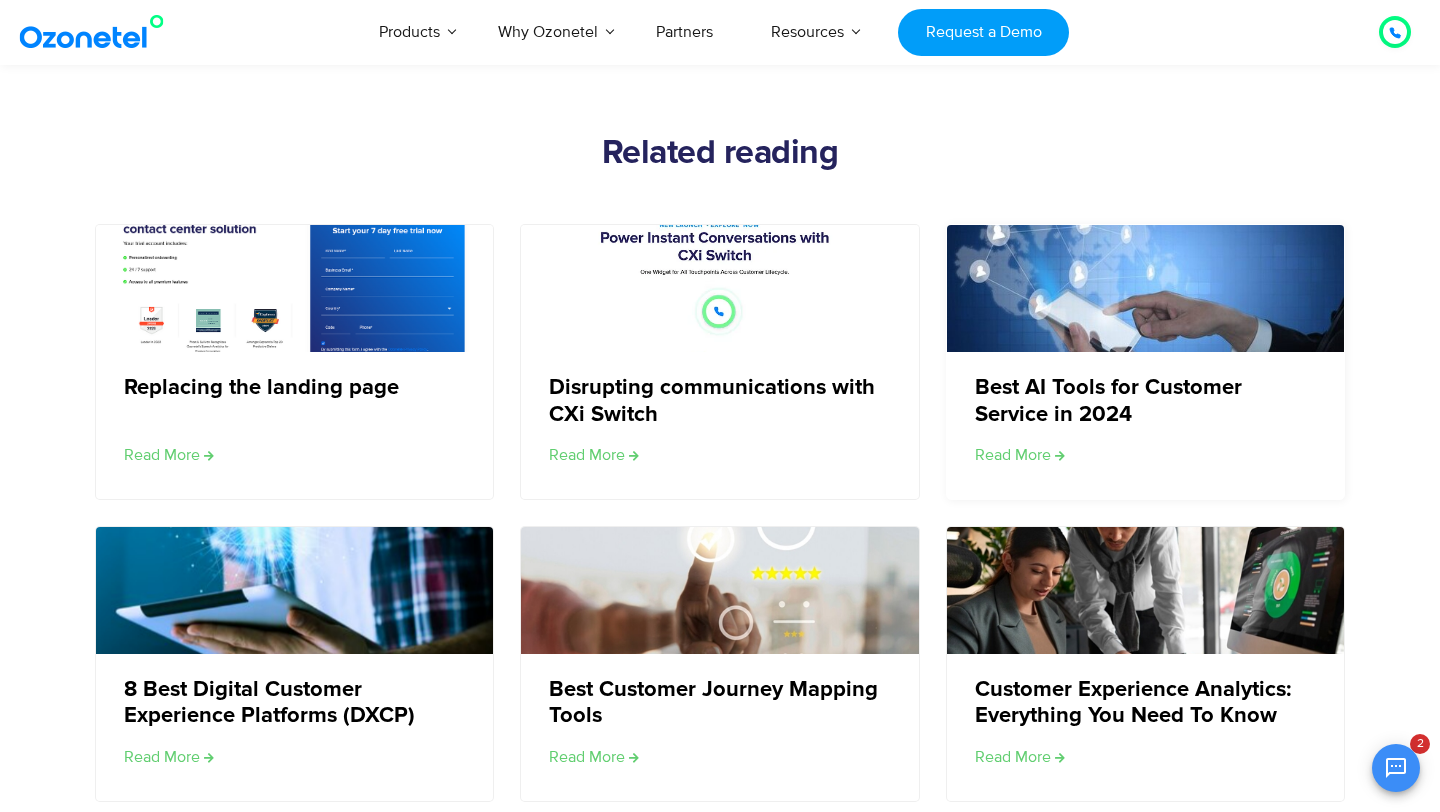 click at bounding box center [1144, 288] 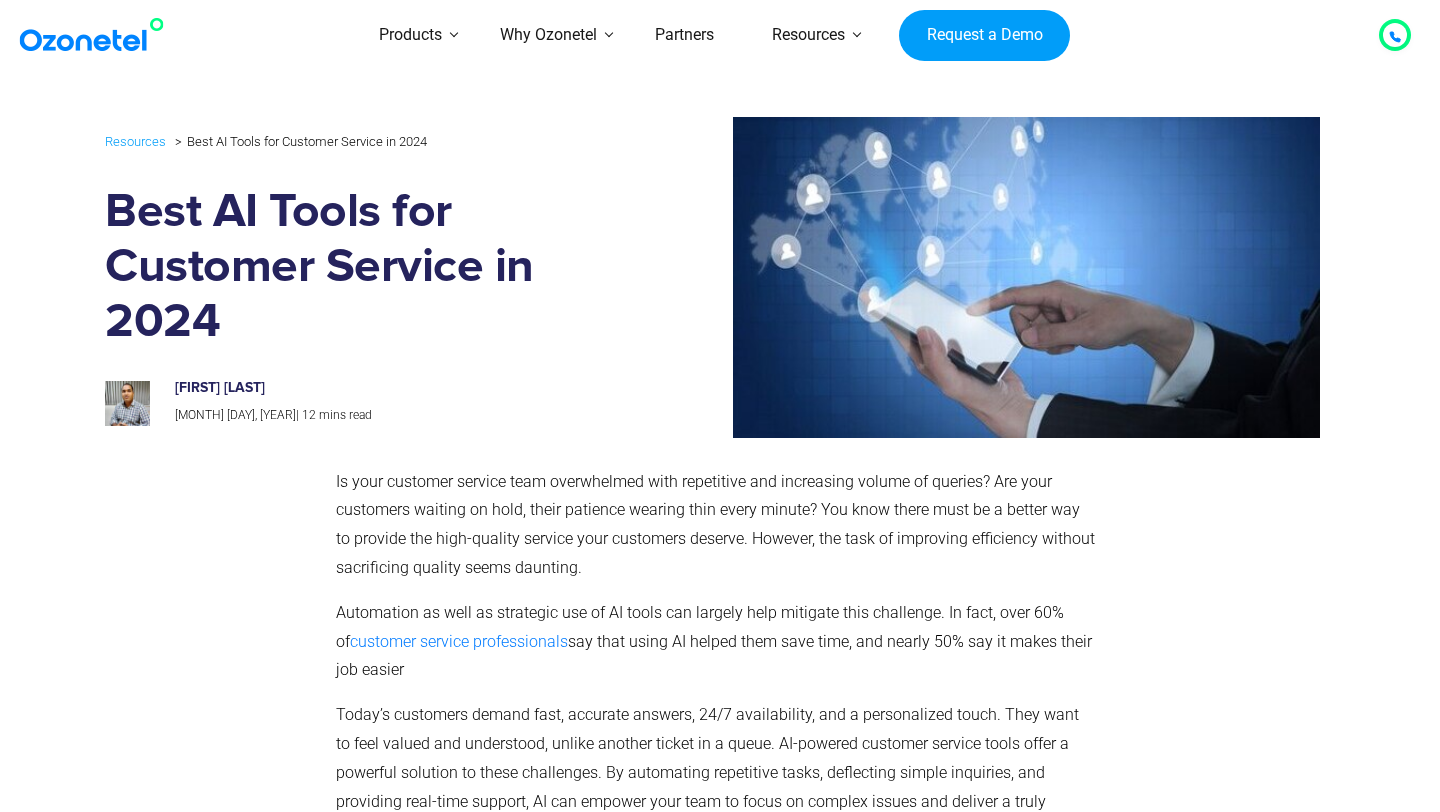 scroll, scrollTop: 0, scrollLeft: 0, axis: both 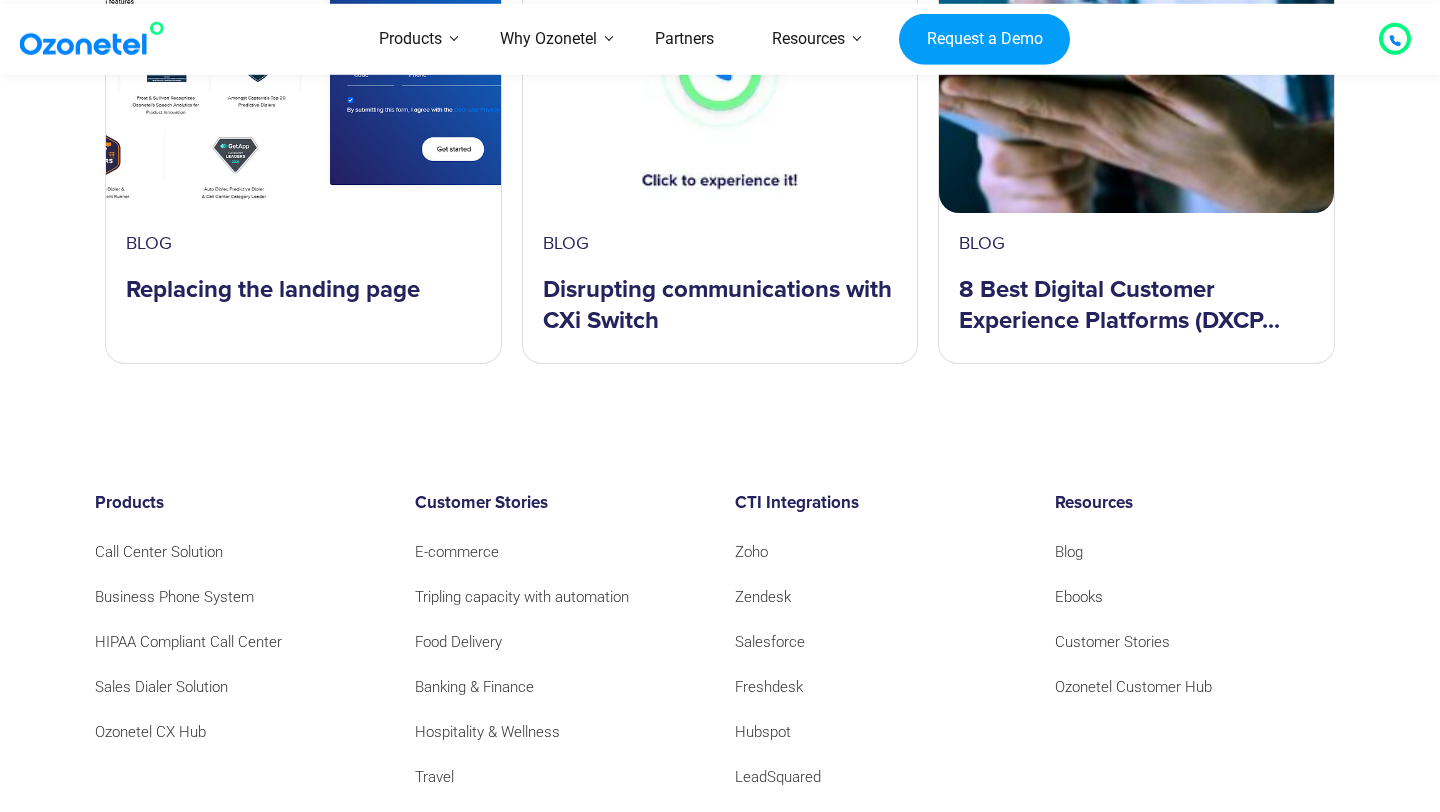 click on "Disrupting communications with CXi Switch" at bounding box center [720, 296] 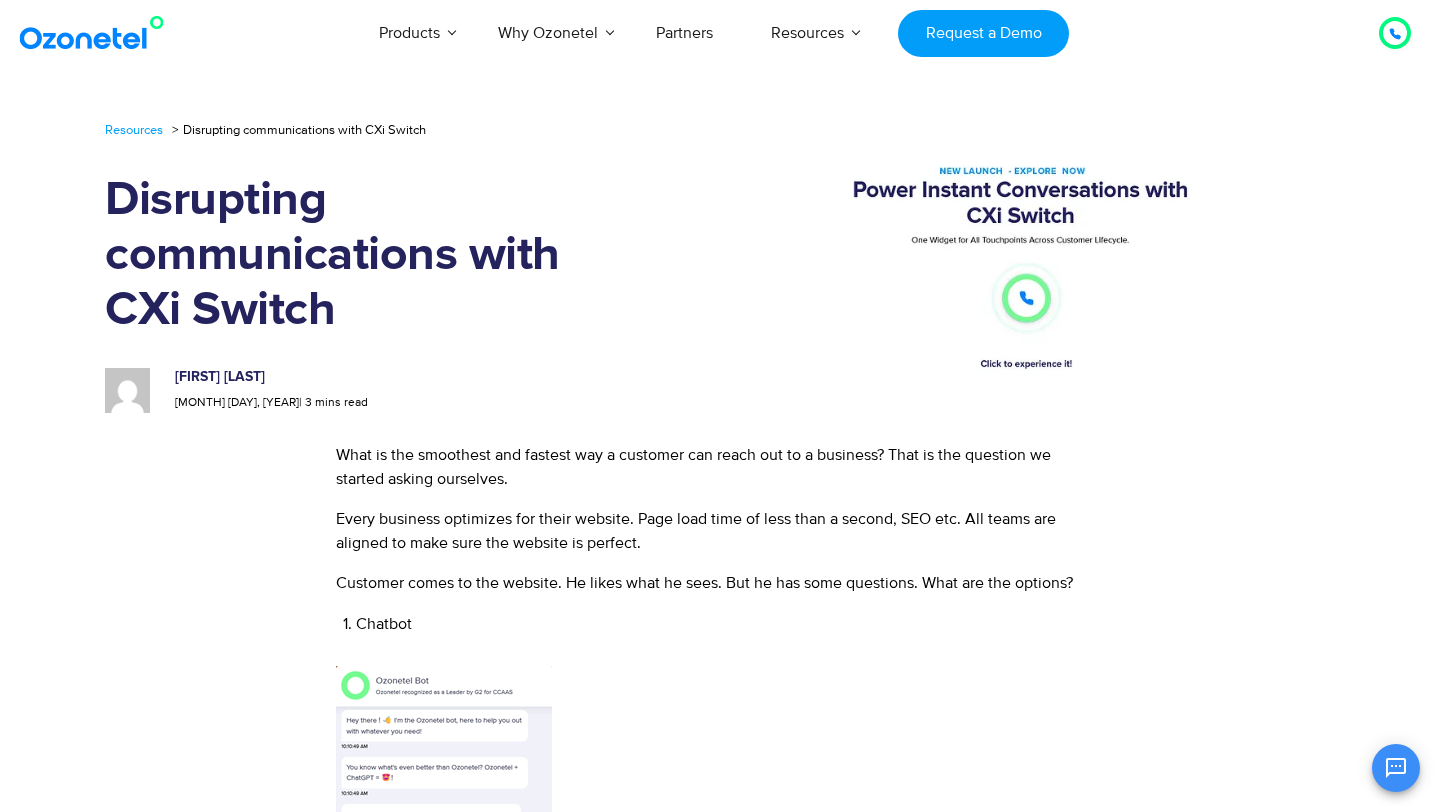 scroll, scrollTop: 0, scrollLeft: 0, axis: both 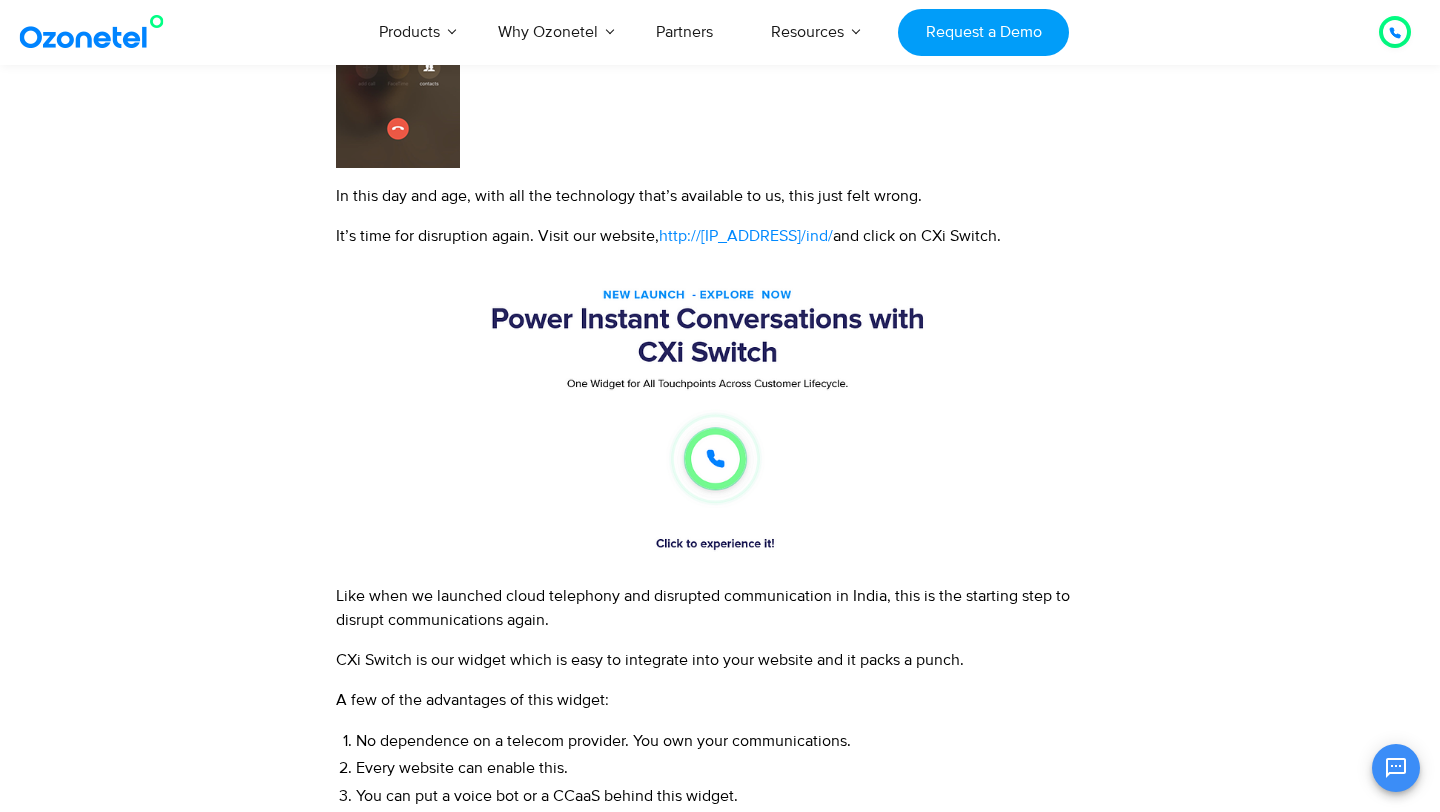 click at bounding box center [715, 416] 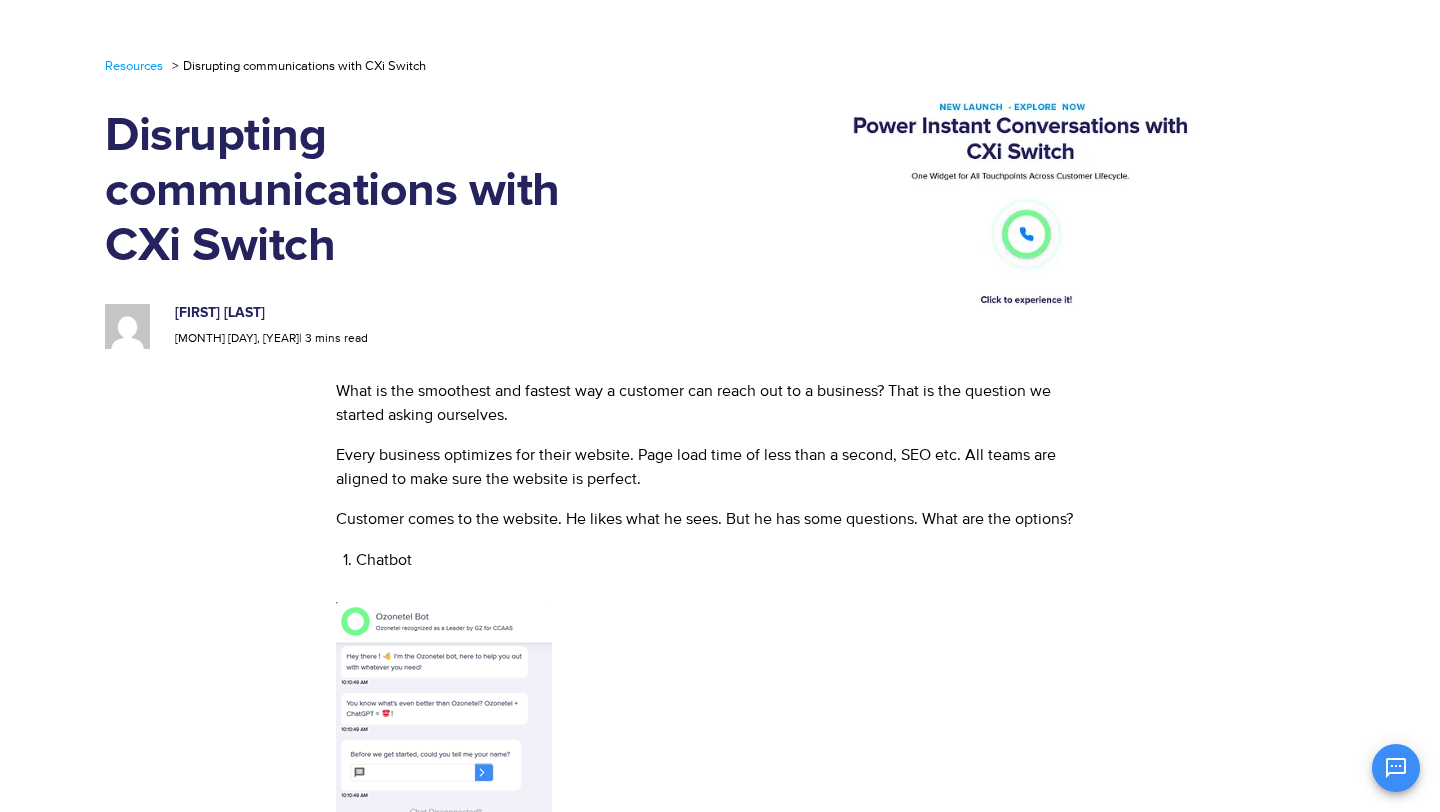 scroll, scrollTop: 0, scrollLeft: 0, axis: both 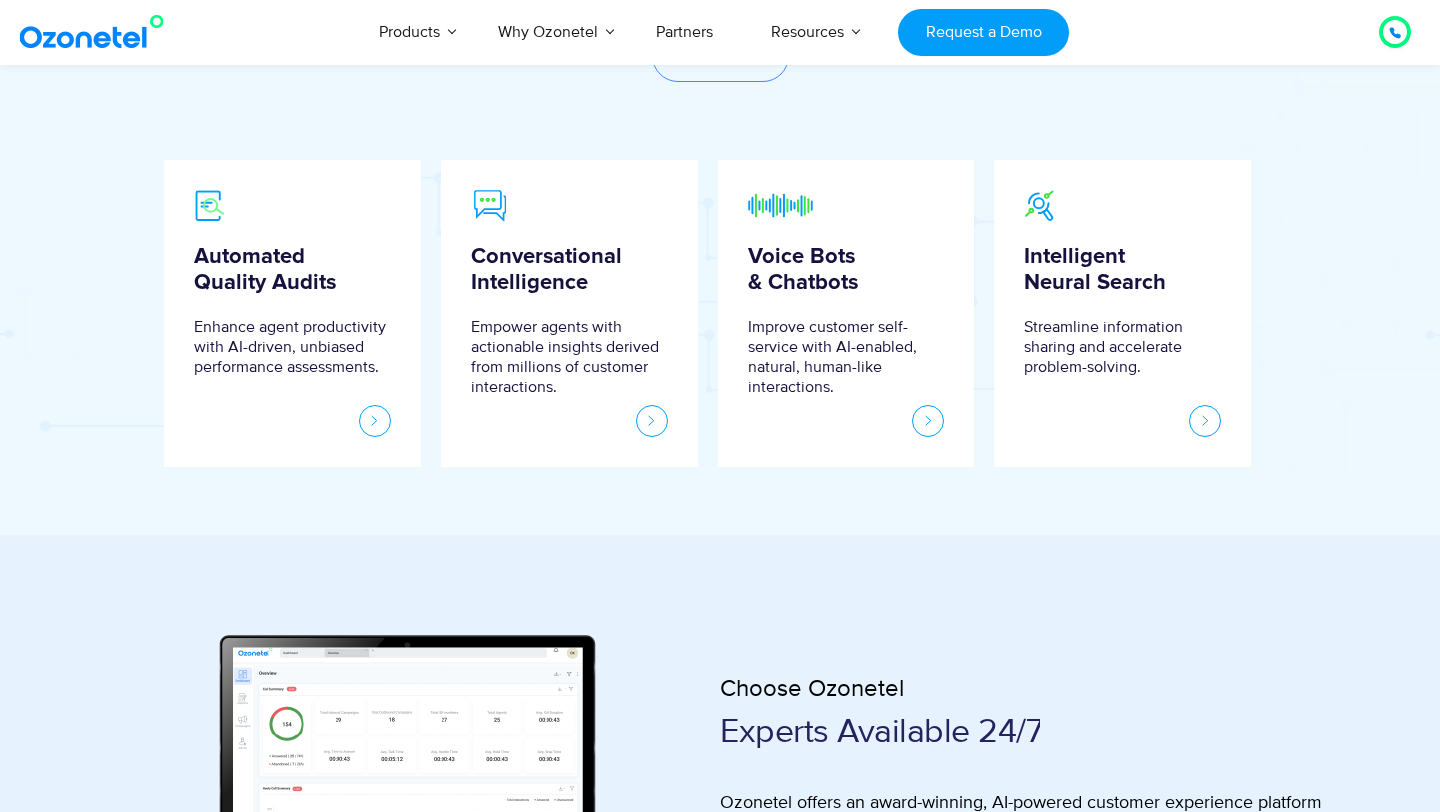 click at bounding box center [375, 421] 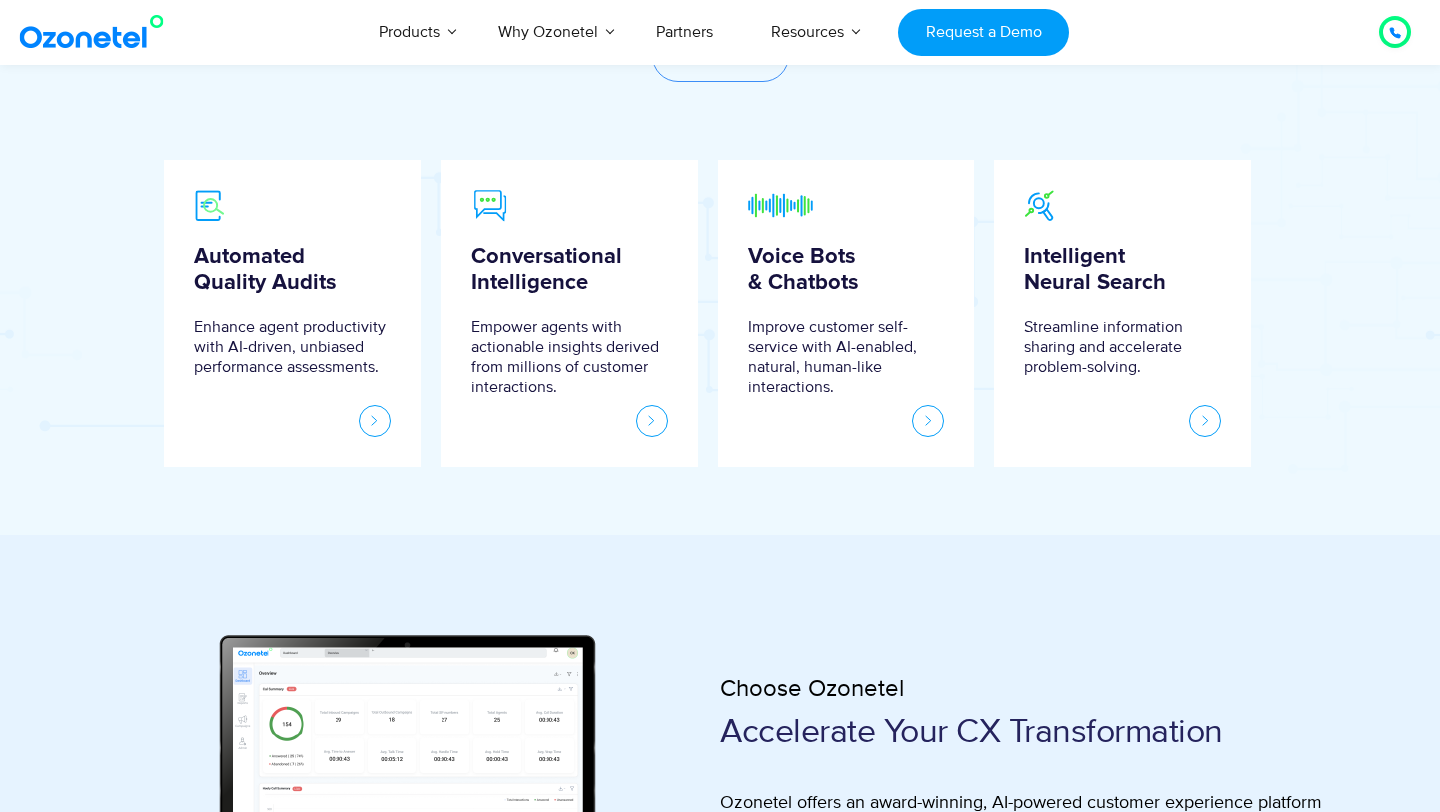 click on "Voice Bots  & Chatbots" at bounding box center [846, 270] 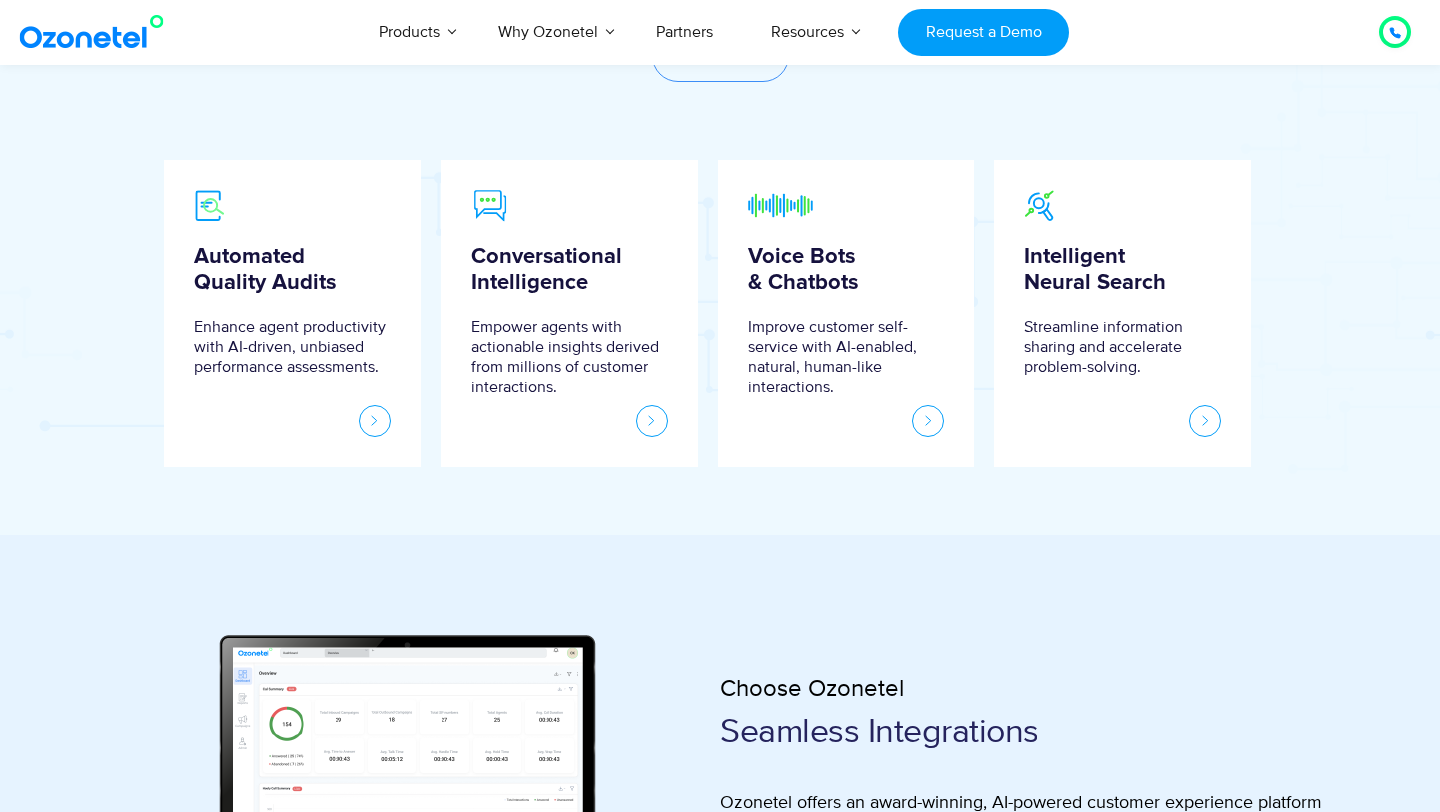 click on "Voice Bots  & Chatbots Improve customer self-service with AI-enabled, natural, human-like interactions." at bounding box center (846, 313) 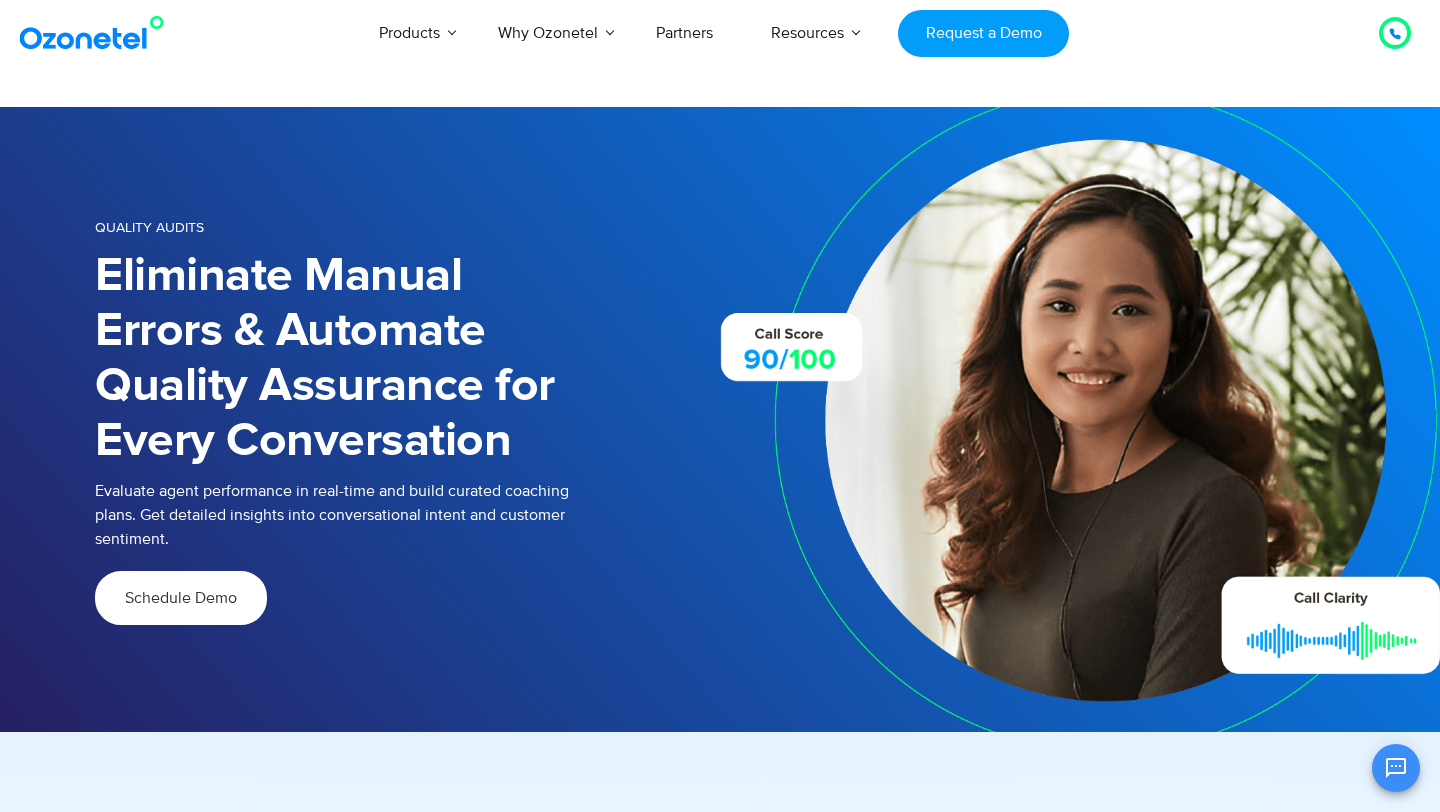 scroll, scrollTop: 0, scrollLeft: 0, axis: both 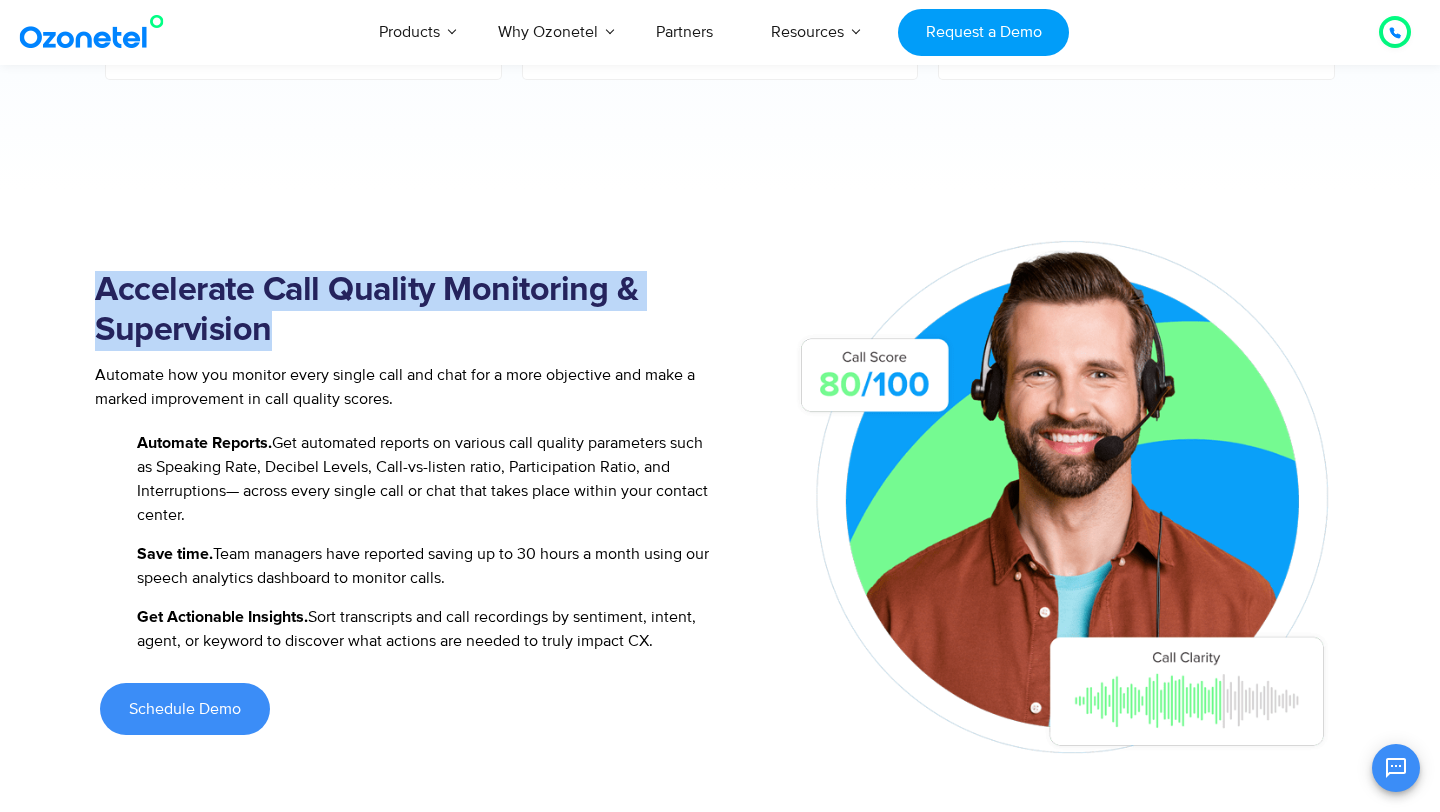 drag, startPoint x: 98, startPoint y: 292, endPoint x: 284, endPoint y: 341, distance: 192.34604 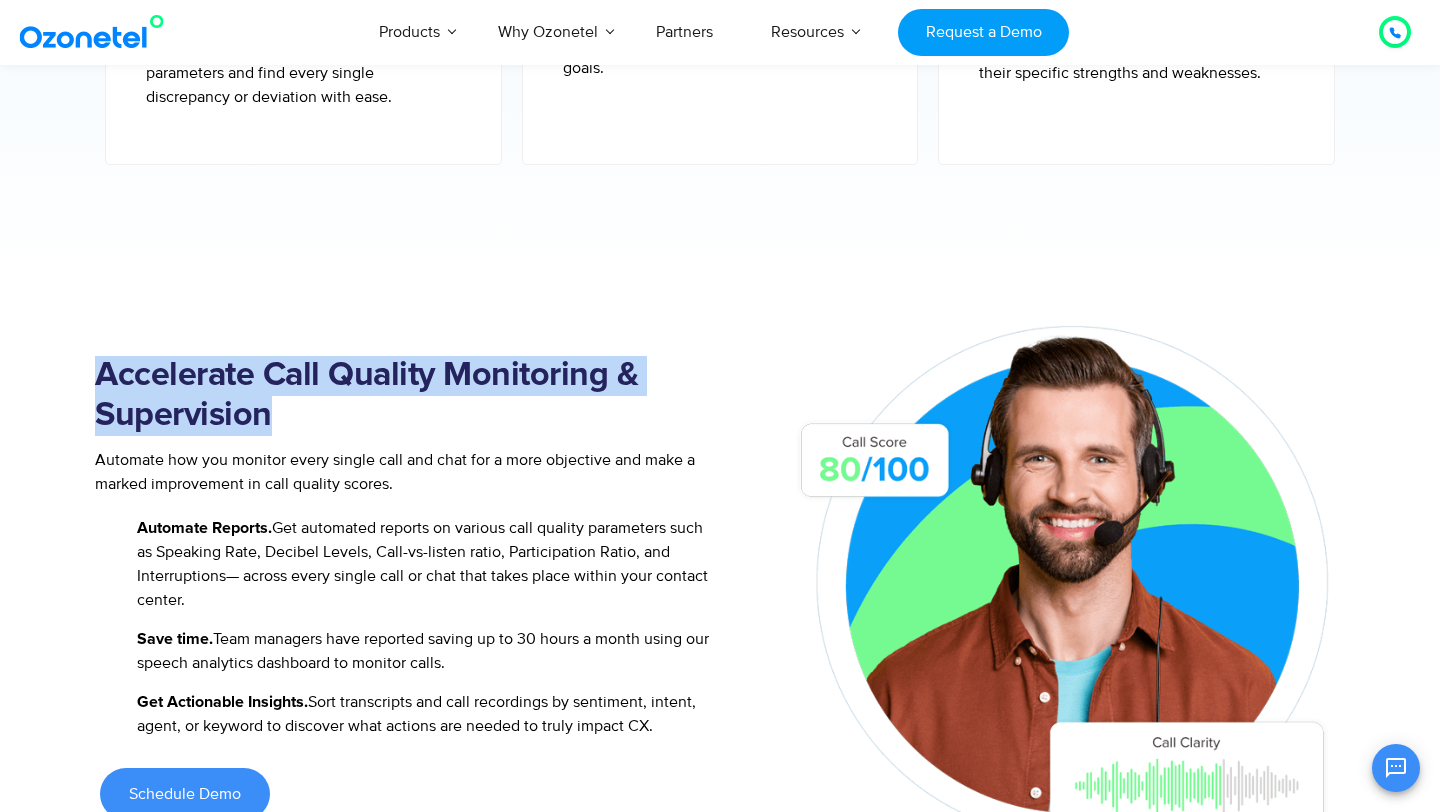 scroll, scrollTop: 897, scrollLeft: 0, axis: vertical 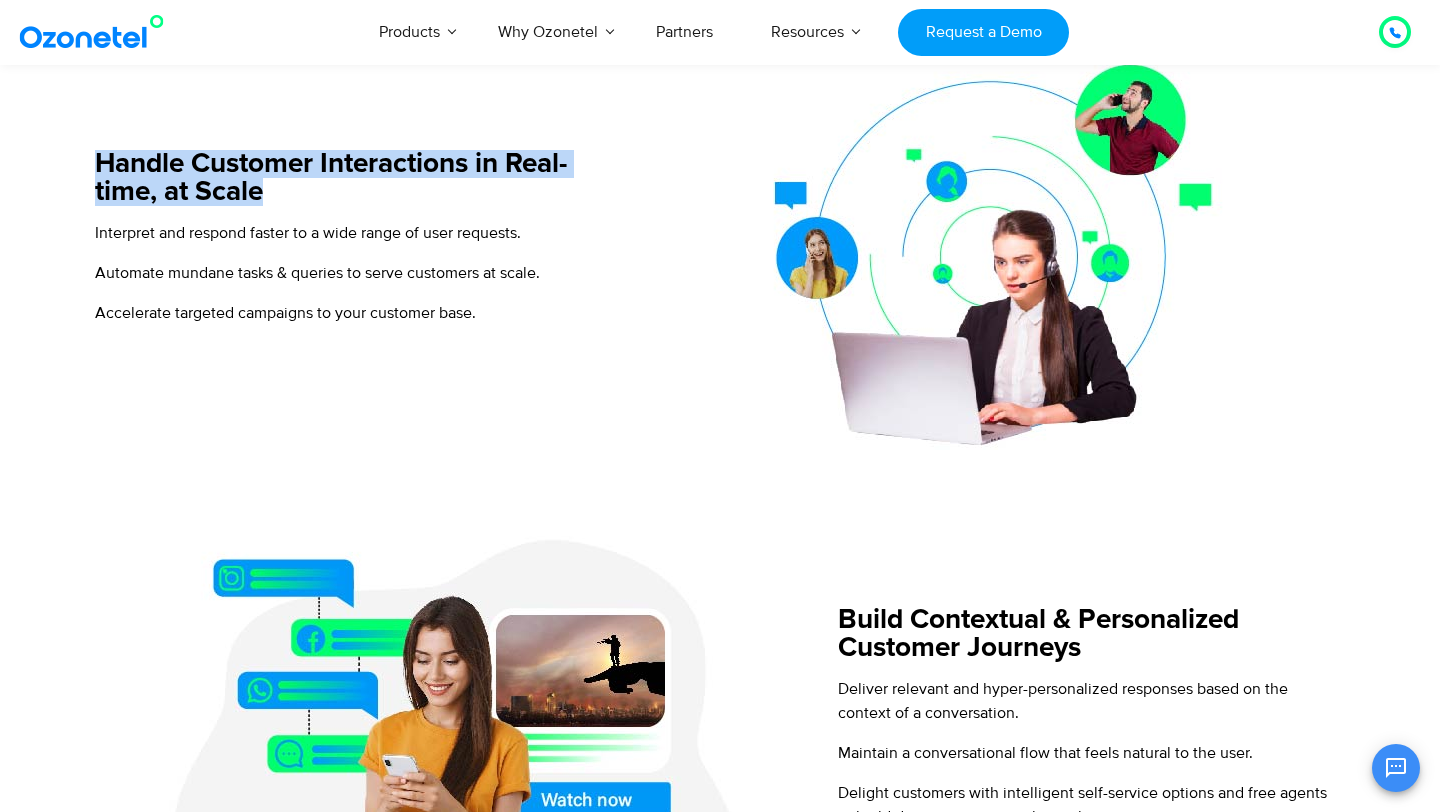 drag, startPoint x: 97, startPoint y: 154, endPoint x: 294, endPoint y: 192, distance: 200.6315 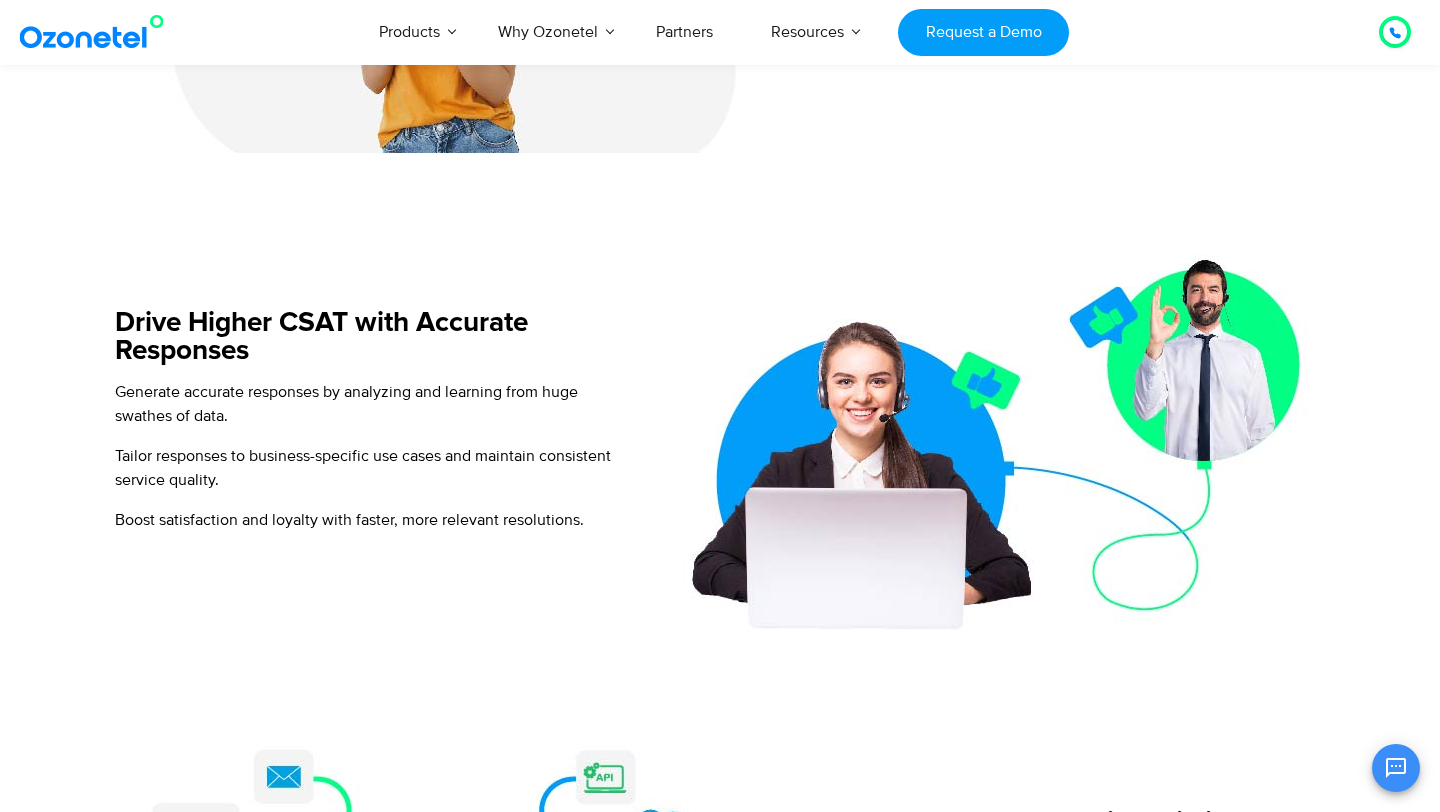 scroll, scrollTop: 1672, scrollLeft: 0, axis: vertical 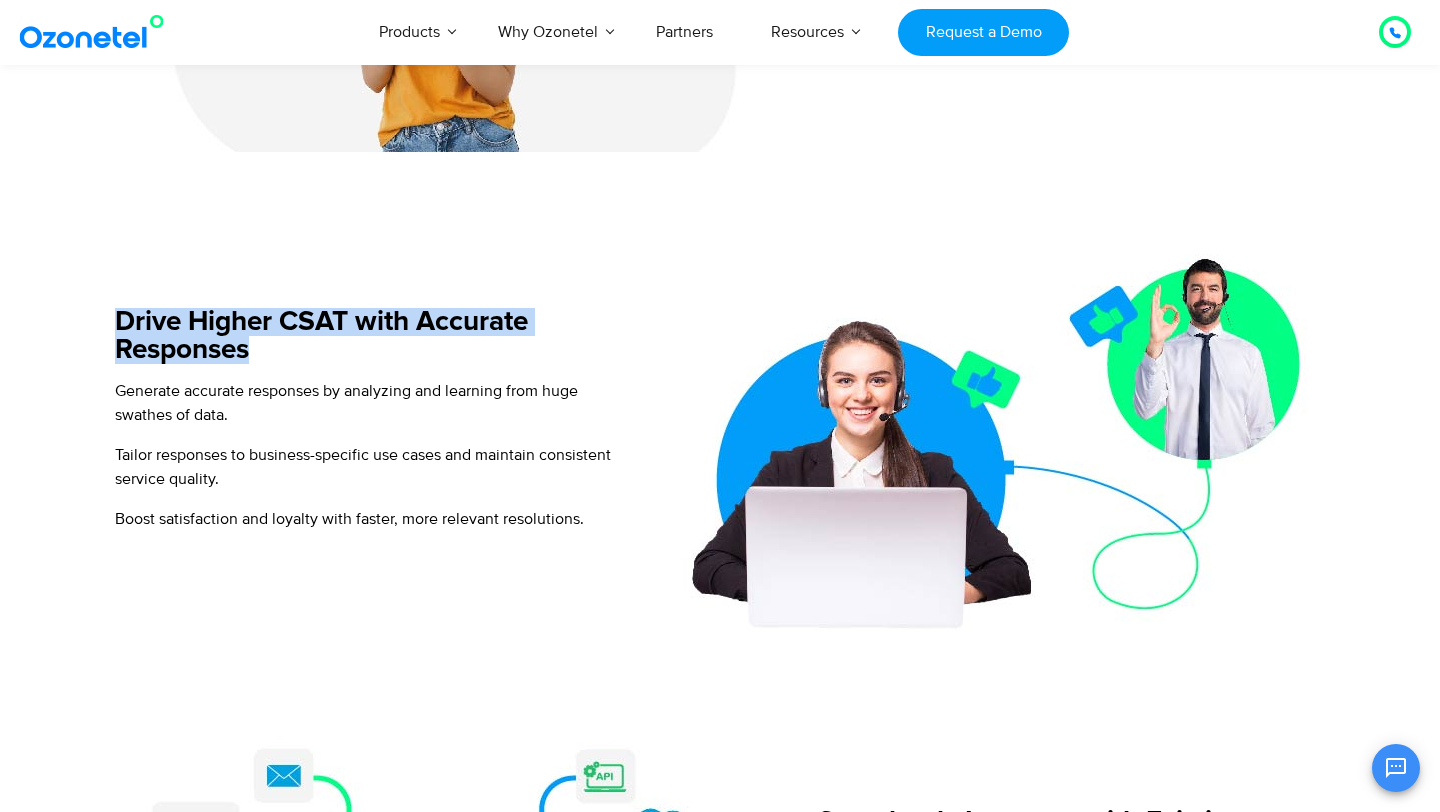 drag, startPoint x: 116, startPoint y: 310, endPoint x: 255, endPoint y: 363, distance: 148.76155 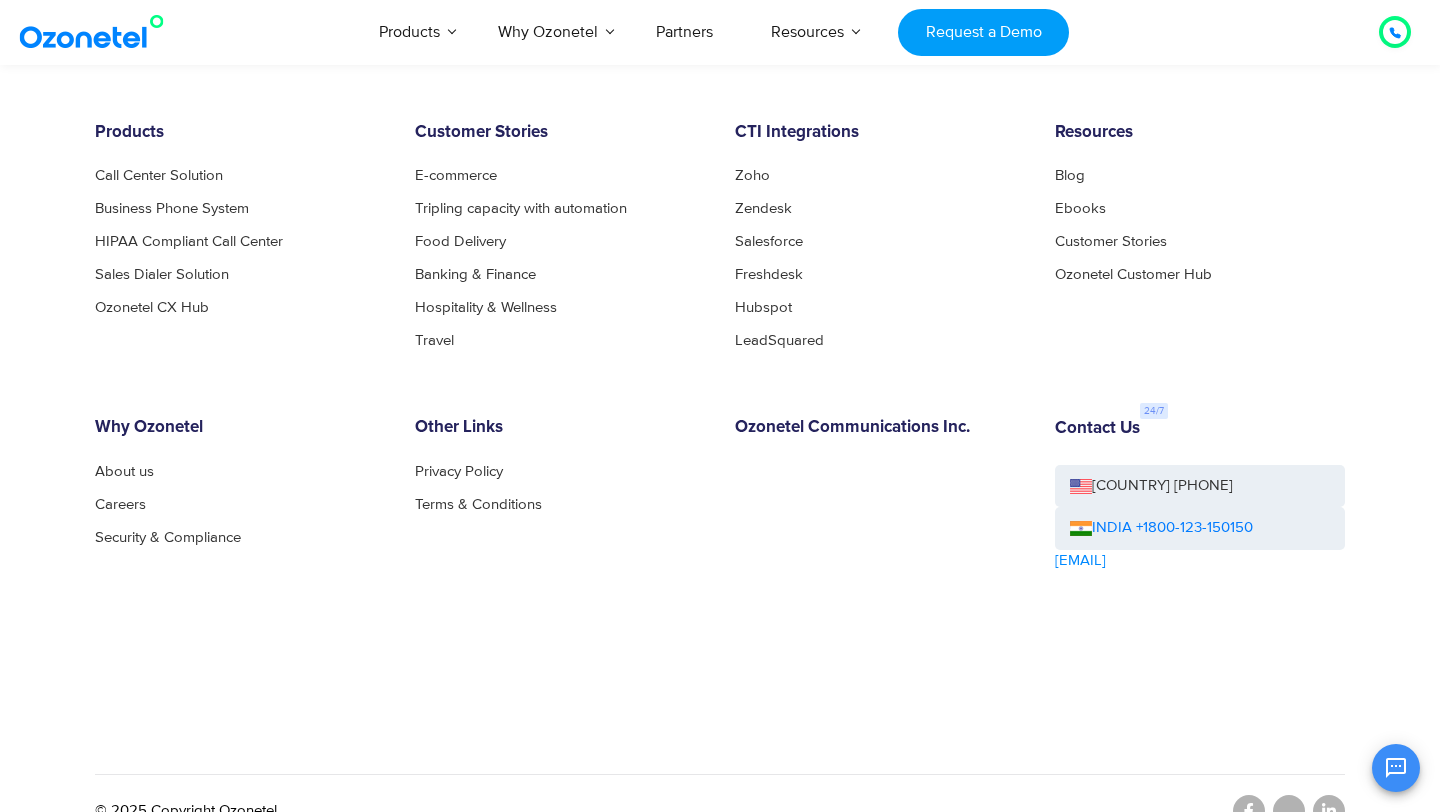 scroll, scrollTop: 4227, scrollLeft: 0, axis: vertical 